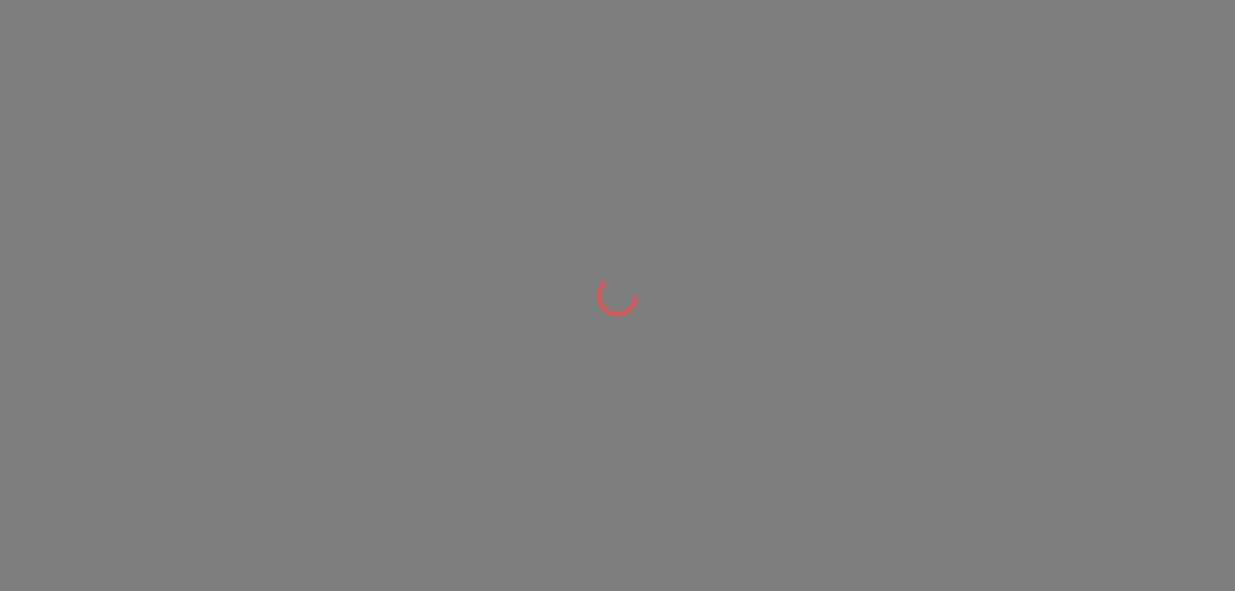 scroll, scrollTop: 0, scrollLeft: 0, axis: both 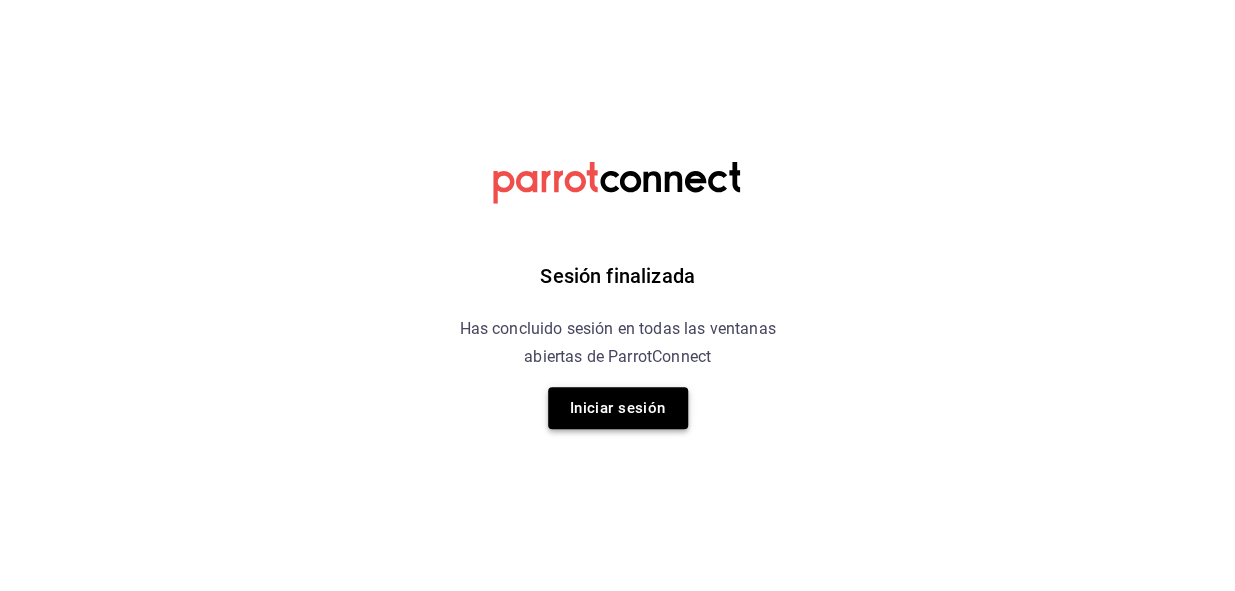click on "Iniciar sesión" at bounding box center [618, 408] 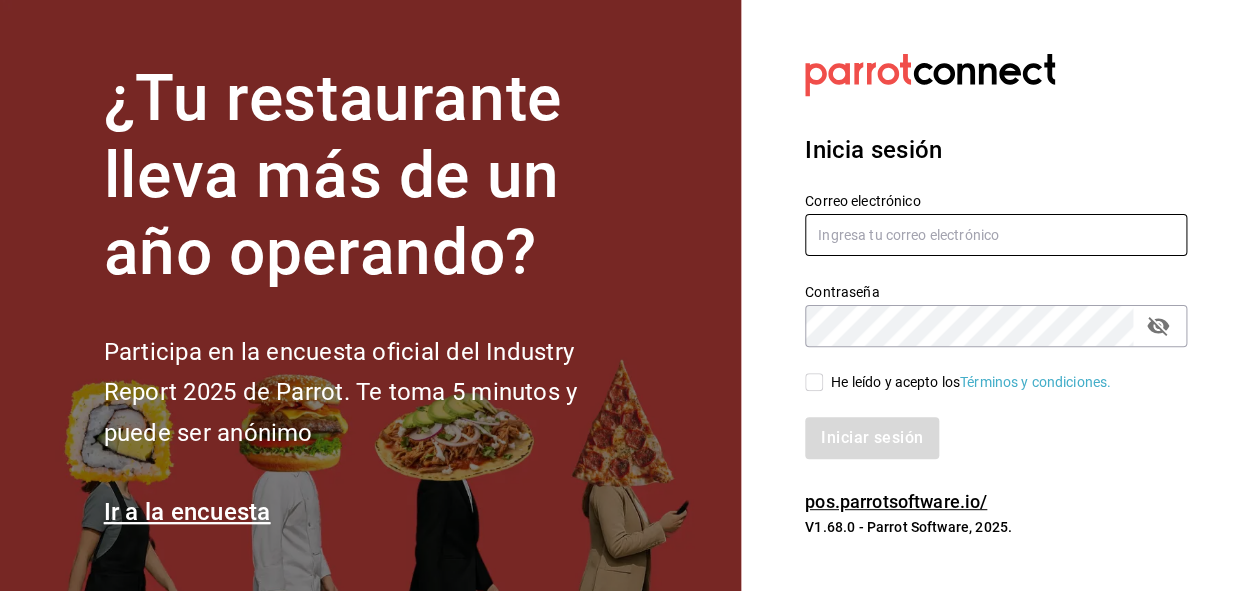 type on "administracion@eventoslienzocharronaucalpan.com" 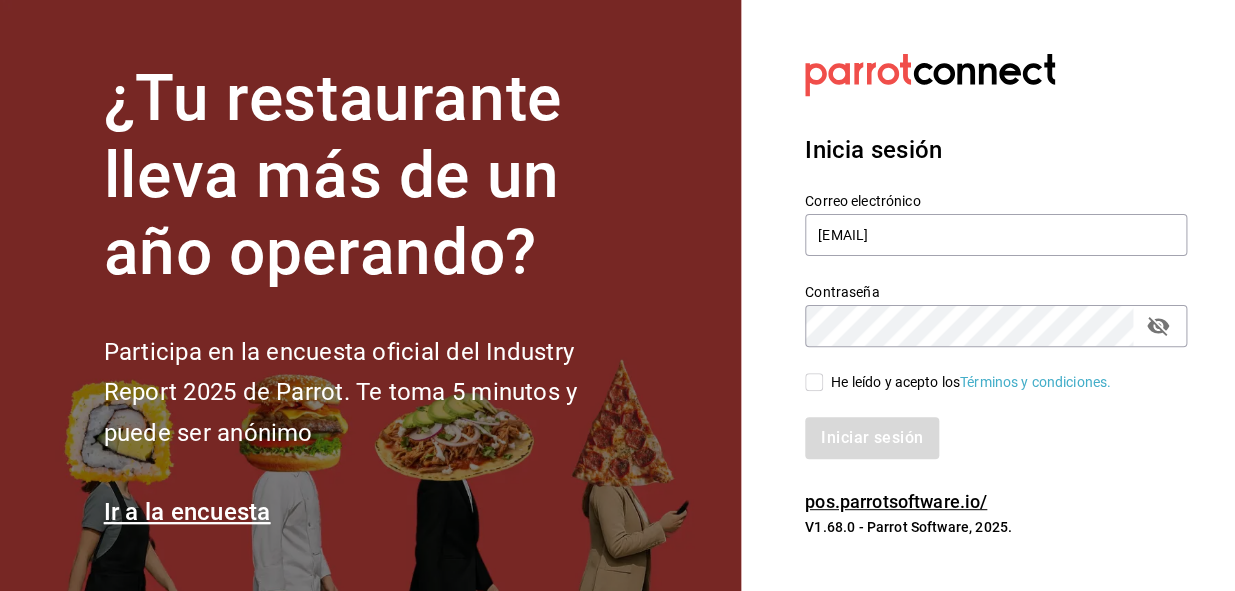 click on "He leído y acepto los  Términos y condiciones." at bounding box center (814, 382) 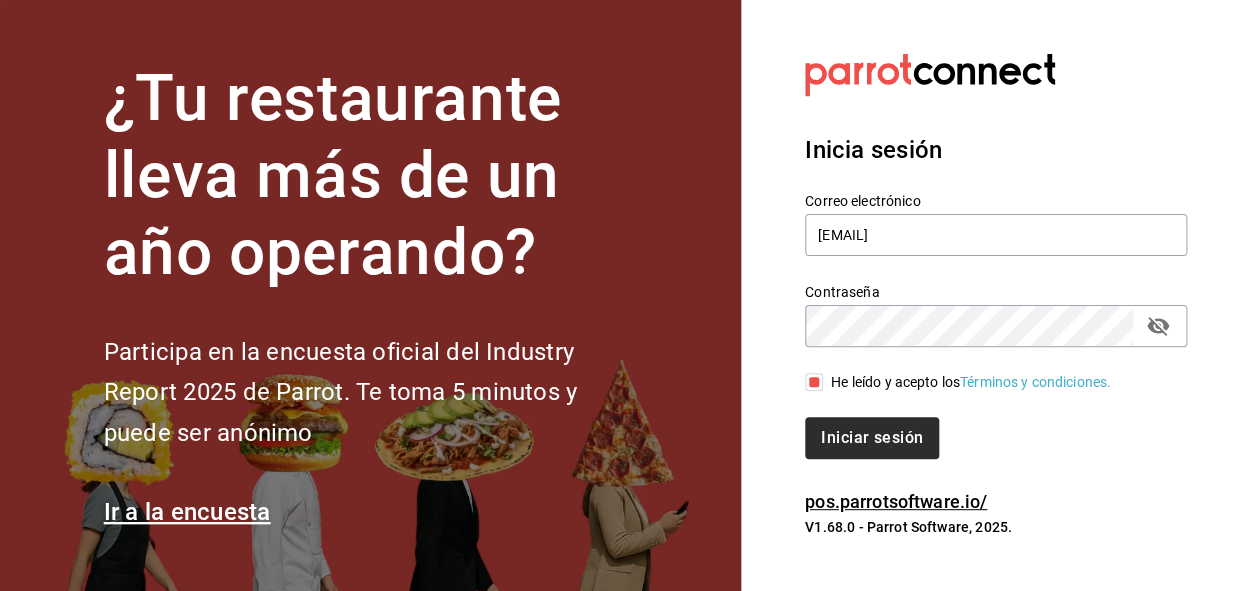 click on "Inicia sesión Correo electrónico administracion@eventoslienzocharronaucalpan.com Contraseña Contraseña He leído y acepto los  Términos y condiciones. Iniciar sesión" at bounding box center (996, 295) 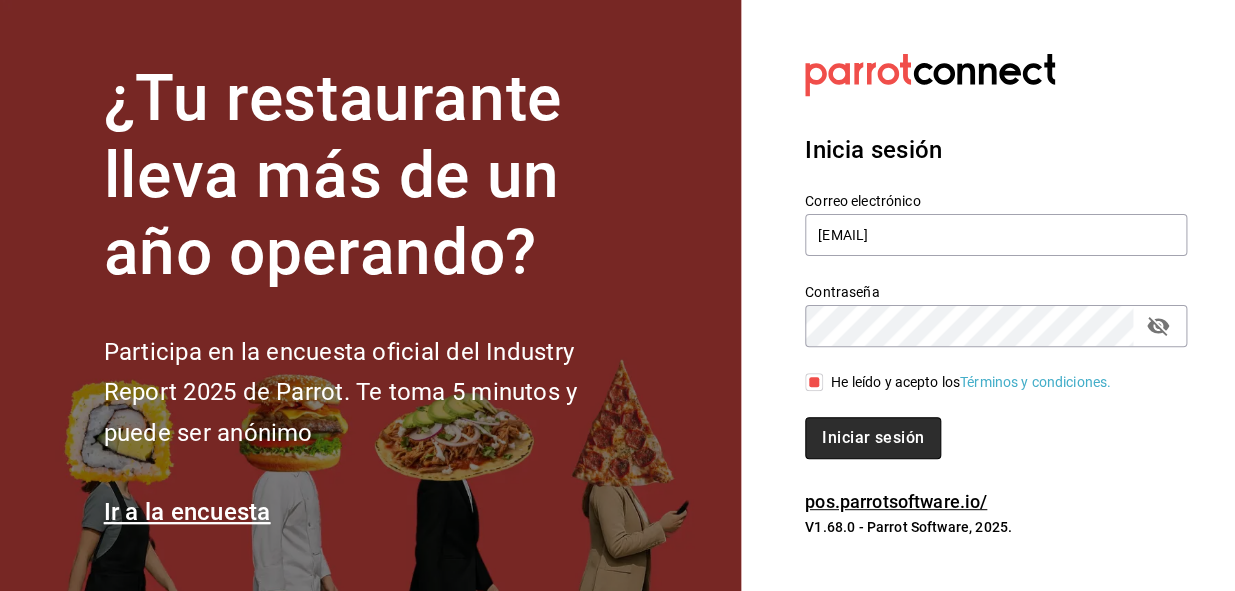 click on "Iniciar sesión" at bounding box center [873, 438] 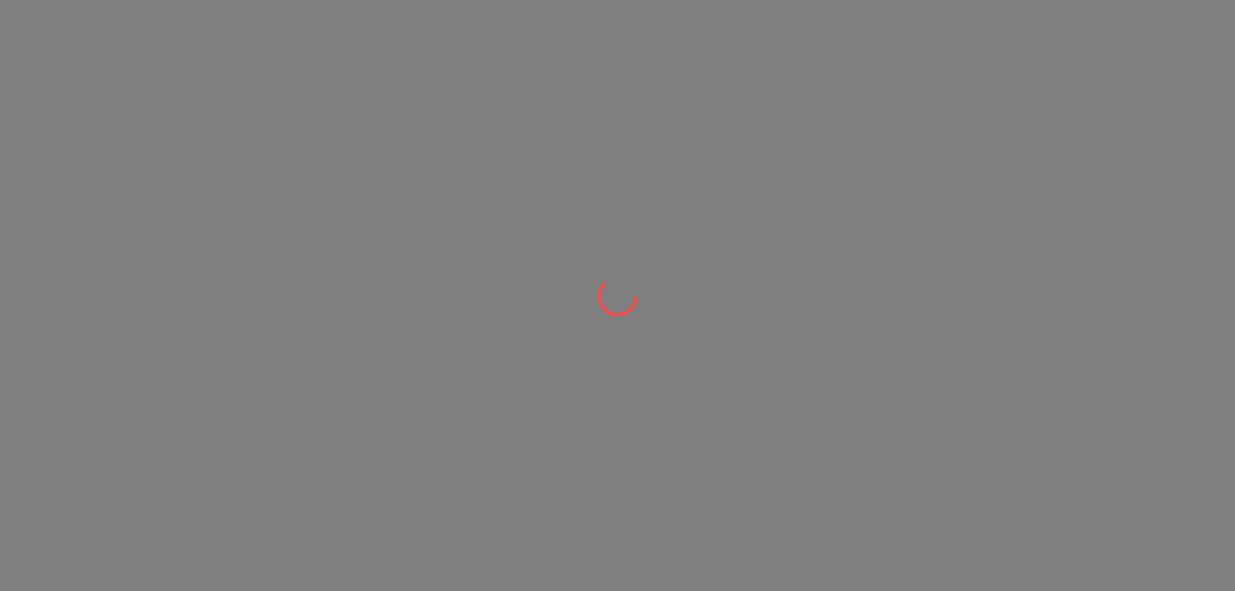 scroll, scrollTop: 0, scrollLeft: 0, axis: both 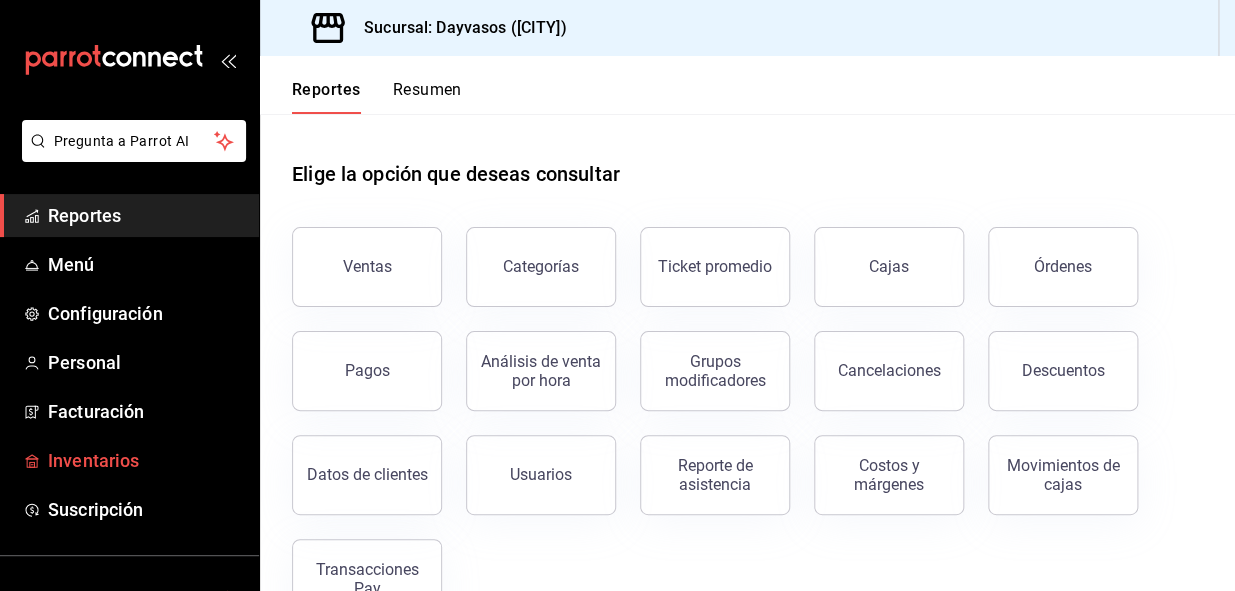 click on "Inventarios" at bounding box center [145, 460] 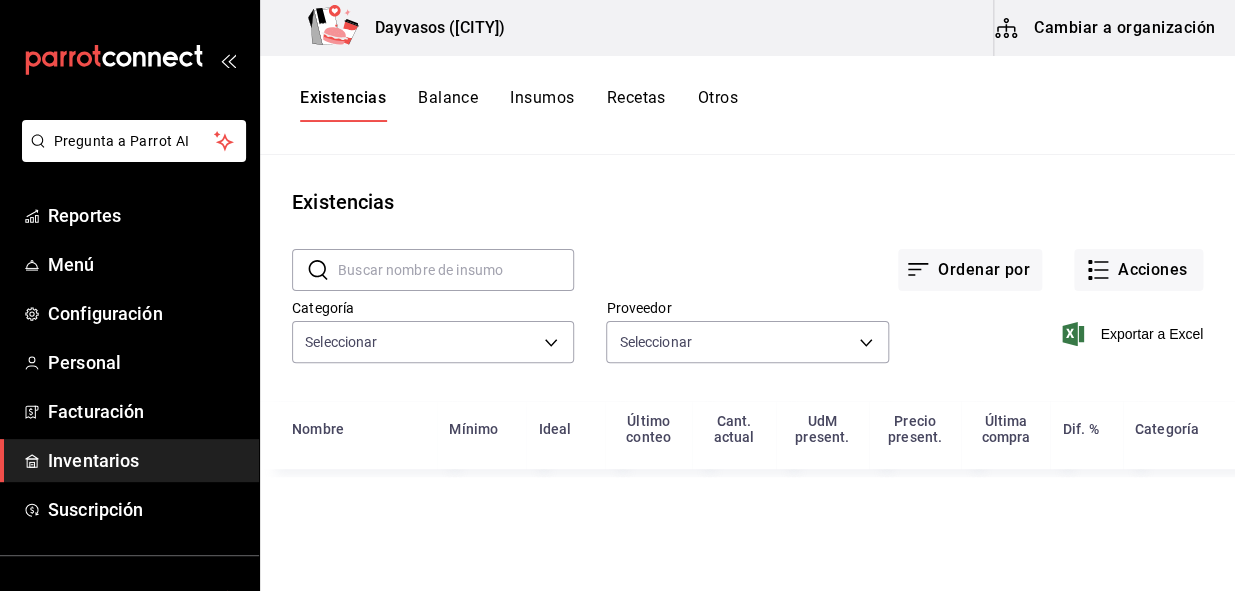 type on "ca9d08b1-2813-434e-8fba-78a7cb756f62,a692ba18-a3e7-41bd-8101-11735ac0cbcf,fc1ed563-8822-417c-a1ff-001486e488e8,55a5dc59-17f9-42c6-b5b8-5a91d71fd16a,4144f83b-2c06-40ad-aaab-9ae5f79f5b7c,7d60674e-e742-4644-81cb-743c1180e7fb,9e37742f-0f7c-4c86-8fc1-fce956f3c649,f93f6554-9a1e-4024-834a-c681ef1a92aa,1290ff50-e1f3-4df3-b70b-0814db0d2c3c,0e540afe-d66c-4404-ab05-7647cc2b89b8,054ae9df-e4c2-467f-bd9c-c2761f4f5382,e0fee20e-9229-4ce3-9861-69c2b853bd4b,ca086fe7-362a-49e5-b9bb-2e33296b66a7" 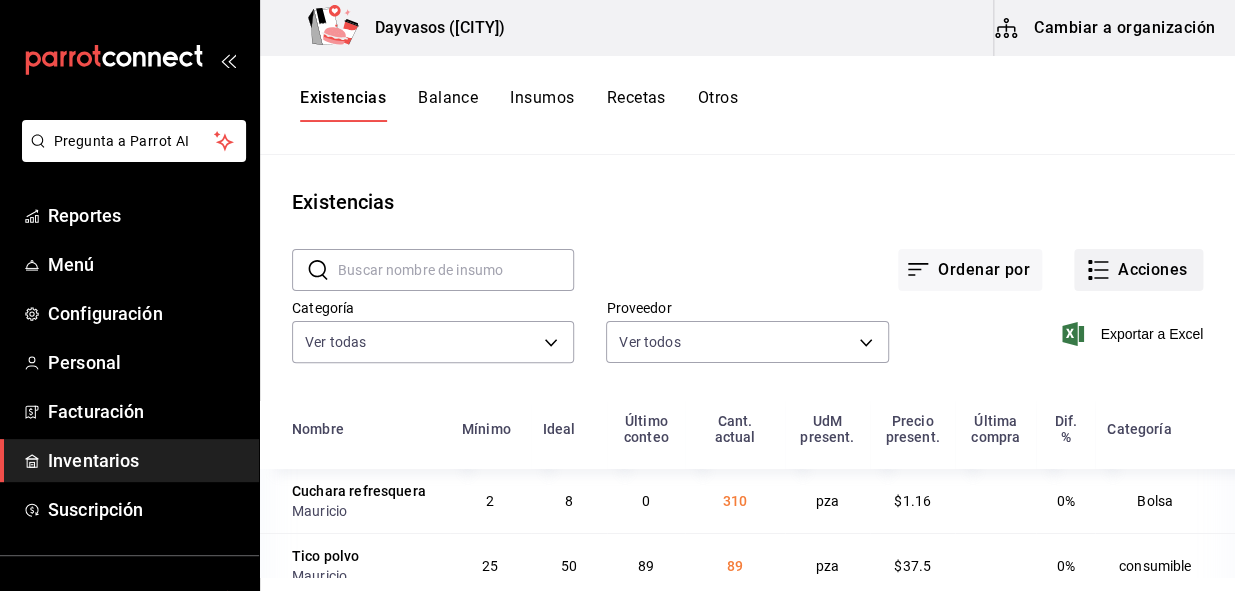 click on "Acciones" at bounding box center [1138, 270] 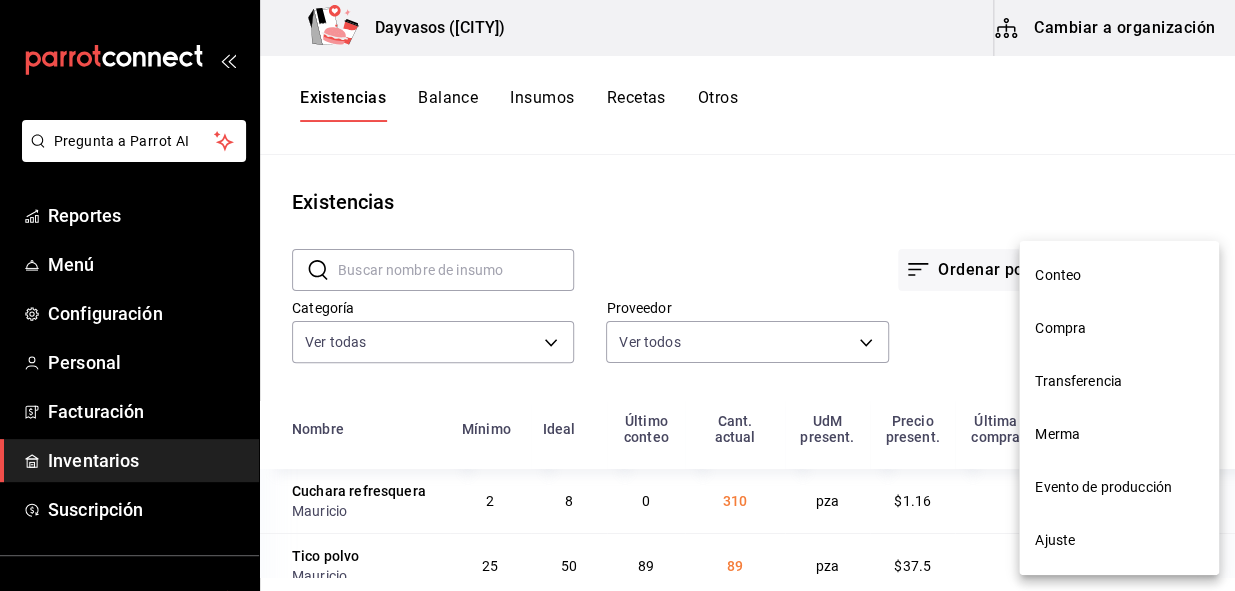 click on "Compra" at bounding box center [1119, 328] 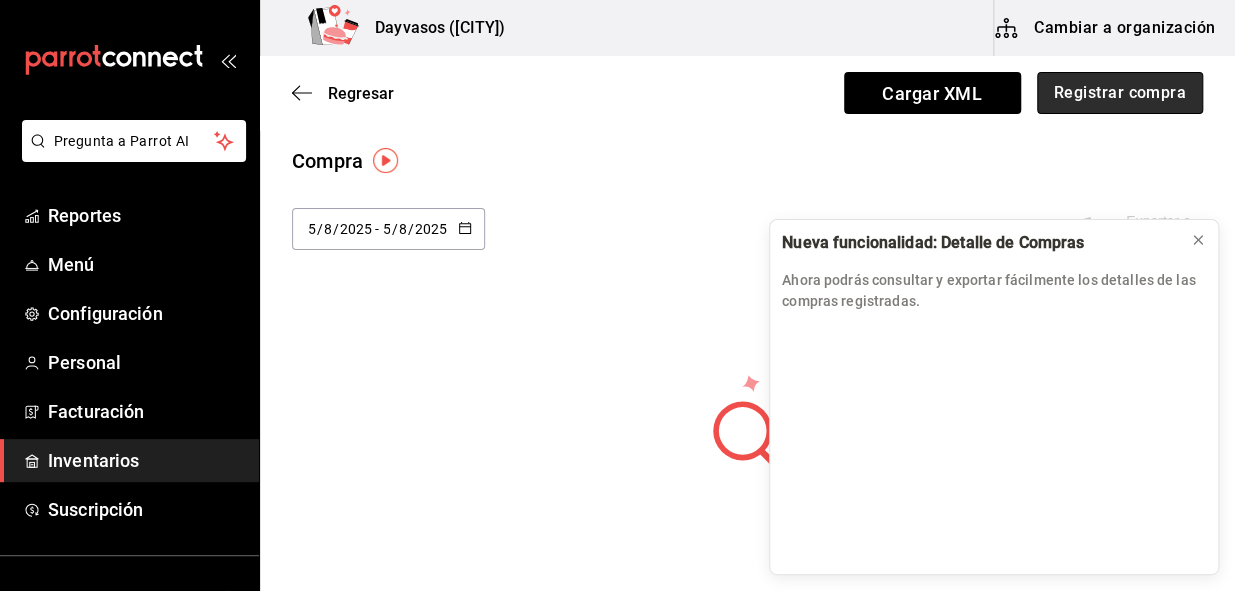 click on "Registrar compra" at bounding box center [1120, 93] 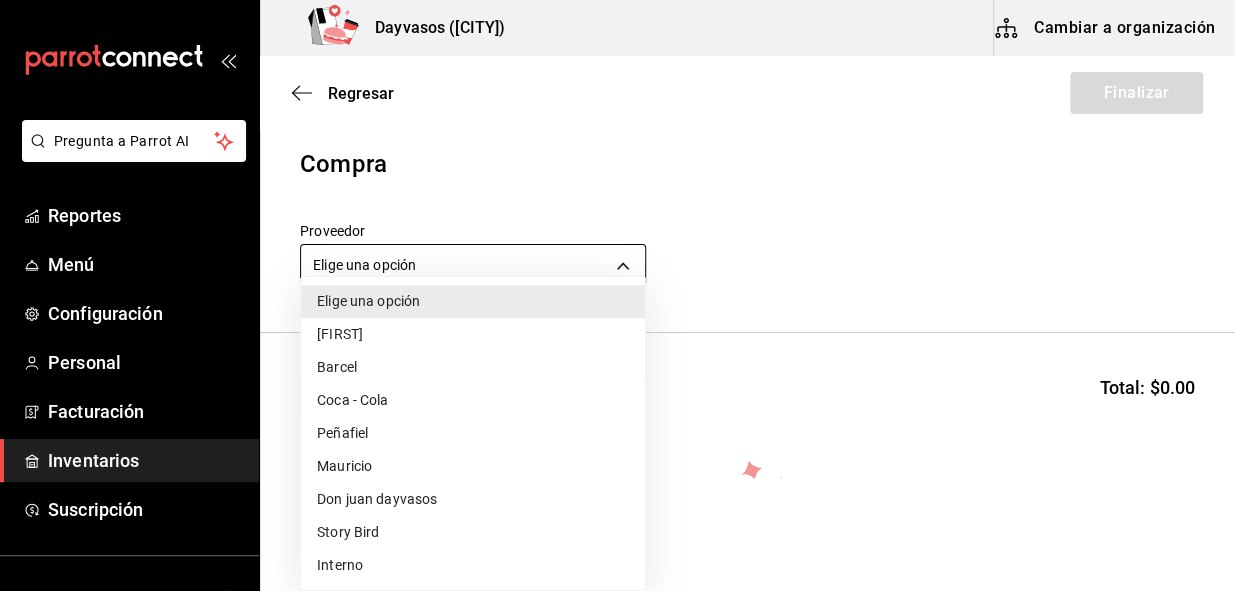 click on "Pregunta a Parrot AI Reportes   Menú   Configuración   Personal   Facturación   Inventarios   Suscripción   Ayuda Recomienda Parrot   [FIRST] [LAST]   Sugerir nueva función   Dayvasos ([CITY]) Cambiar a organización Regresar Finalizar Compra Proveedor Elige una opción default Buscar Total: $0.00 No hay insumos a mostrar. Busca un insumo para agregarlo a la lista GANA 1 MES GRATIS EN TU SUSCRIPCIÓN AQUÍ ¿Recuerdas cómo empezó tu restaurante?
Hoy puedes ayudar a un colega a tener el mismo cambio que tú viviste.
Recomienda Parrot directamente desde tu Portal Administrador.
Es fácil y rápido.
🎁 Por cada restaurante que se una, ganas 1 mes gratis. Ver video tutorial Ir a video Pregunta a Parrot AI Reportes   Menú   Configuración   Personal   Facturación   Inventarios   Suscripción   Ayuda Recomienda Parrot   [FIRST] [LAST]   Sugerir nueva función   Editar Eliminar Visitar centro de ayuda (81) [PHONE] soporte@[DOMAIN] Visitar centro de ayuda (81) [PHONE] Elige una opción" at bounding box center (617, 239) 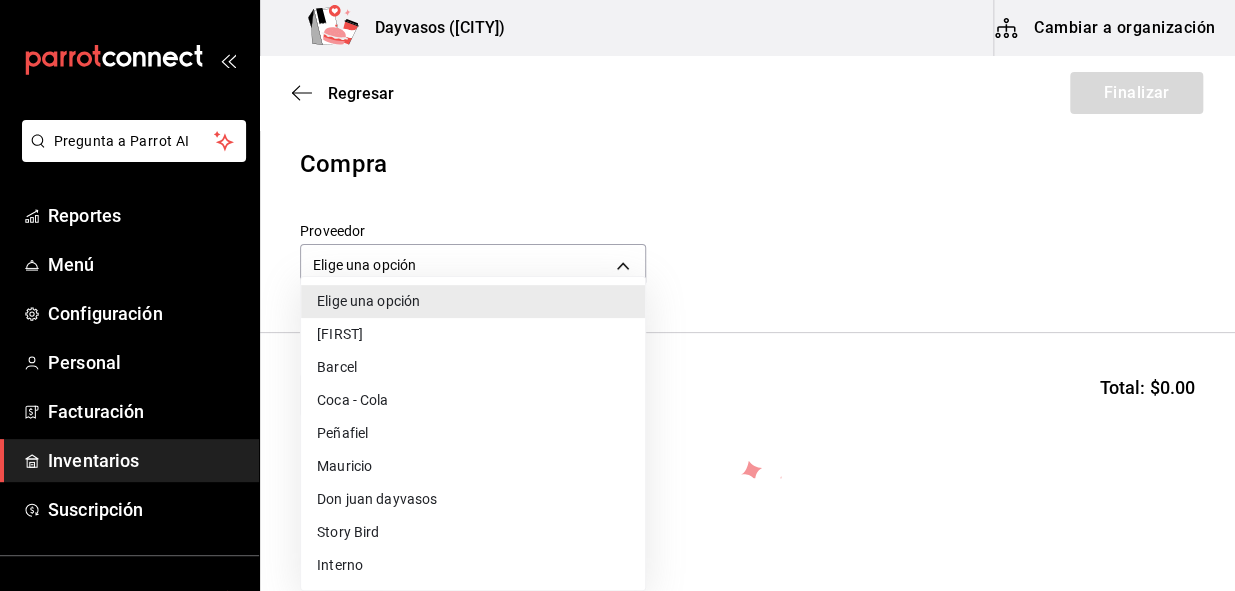 click on "Story Bird" at bounding box center (473, 532) 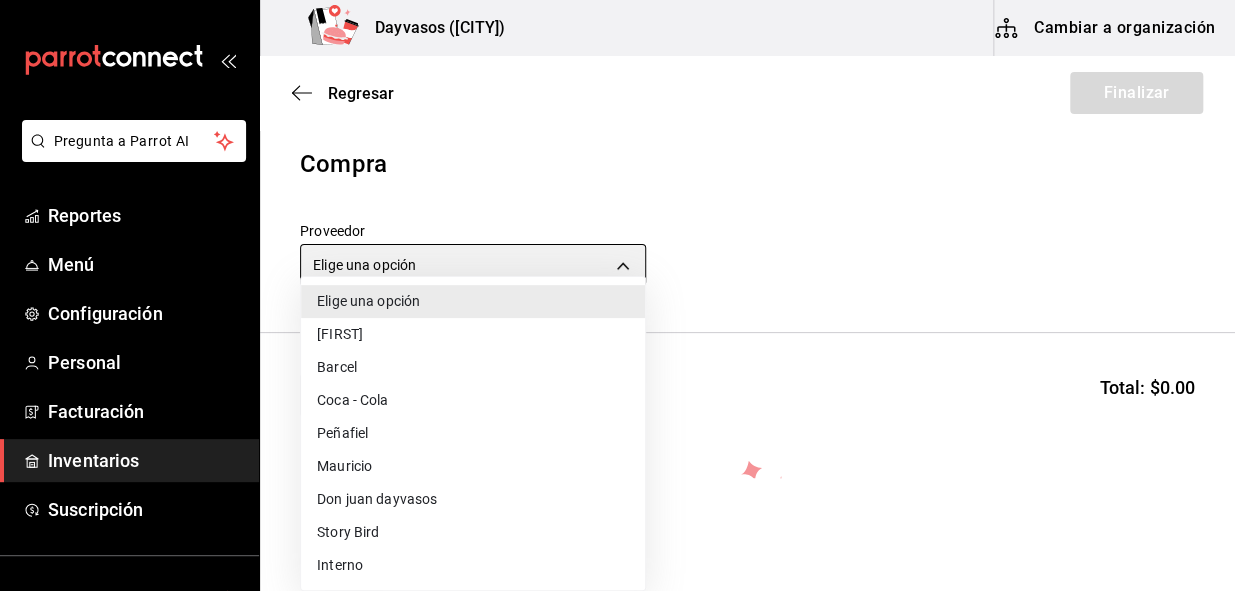 type on "56011acc-c01a-4f08-a44c-d0c0e28cd95c" 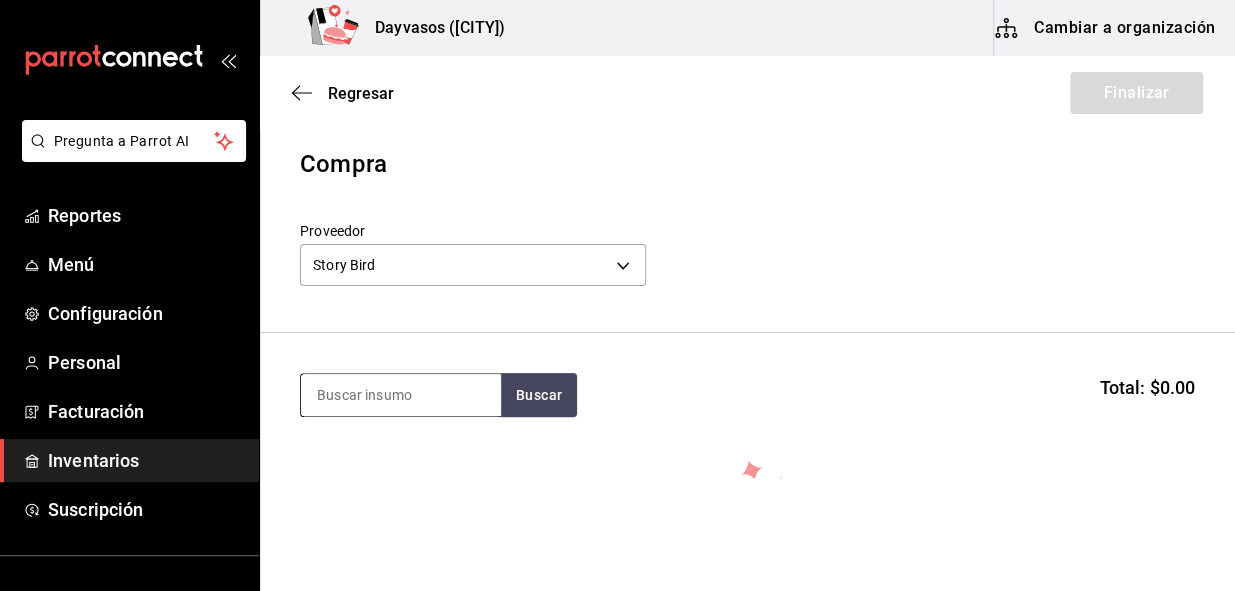 click at bounding box center (401, 395) 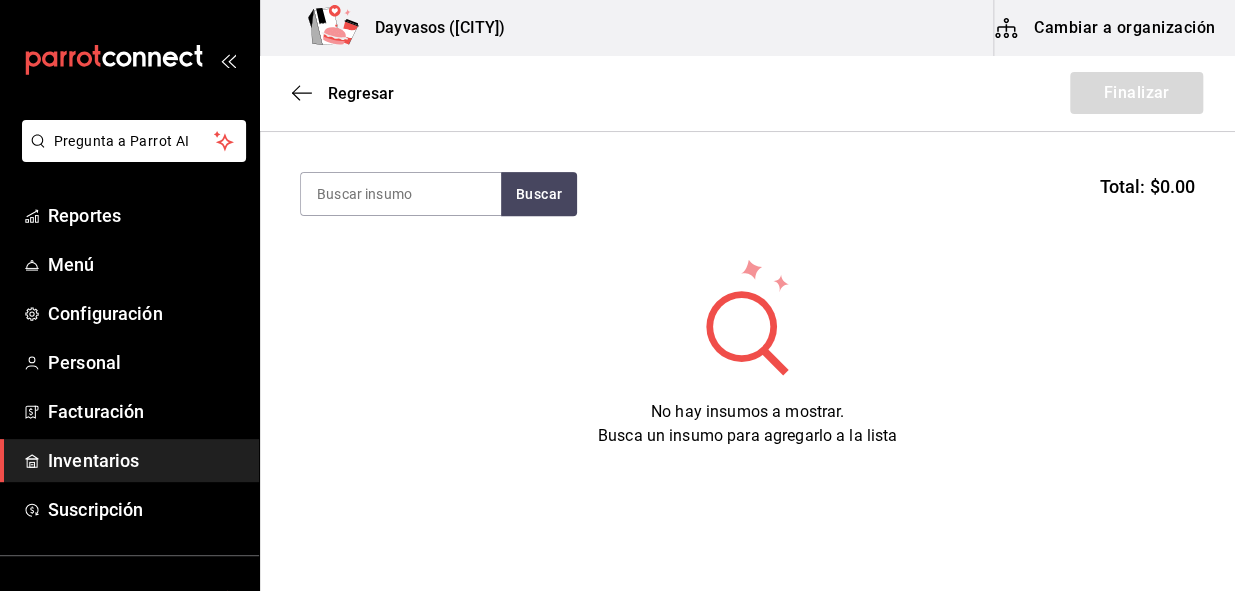scroll, scrollTop: 234, scrollLeft: 0, axis: vertical 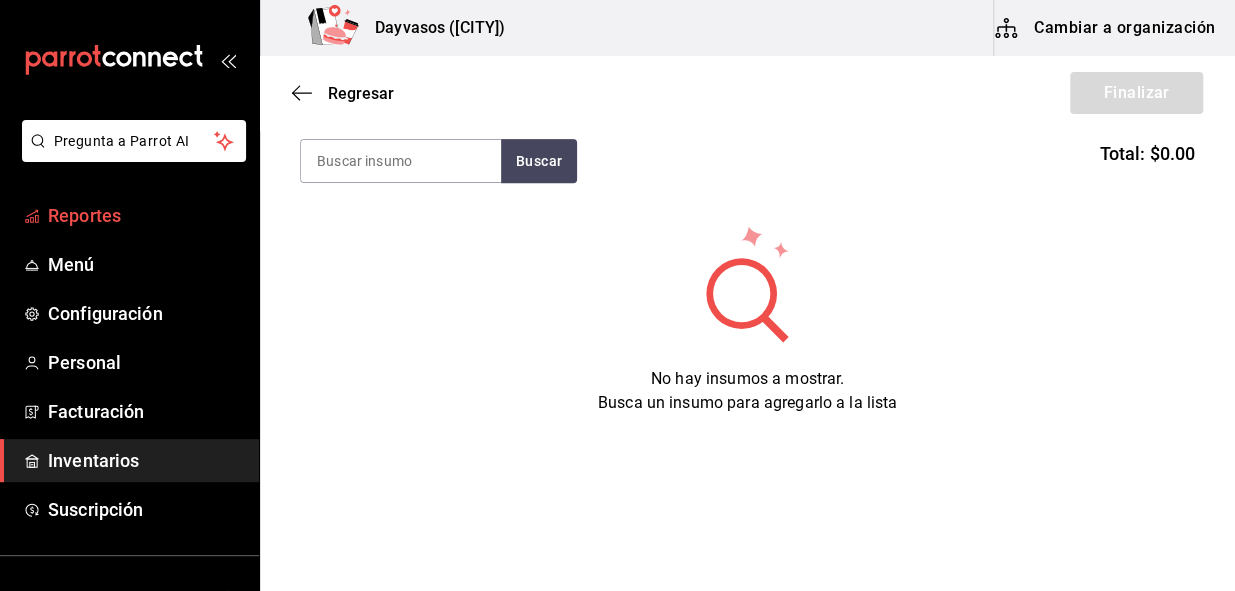 click on "Reportes" at bounding box center [145, 215] 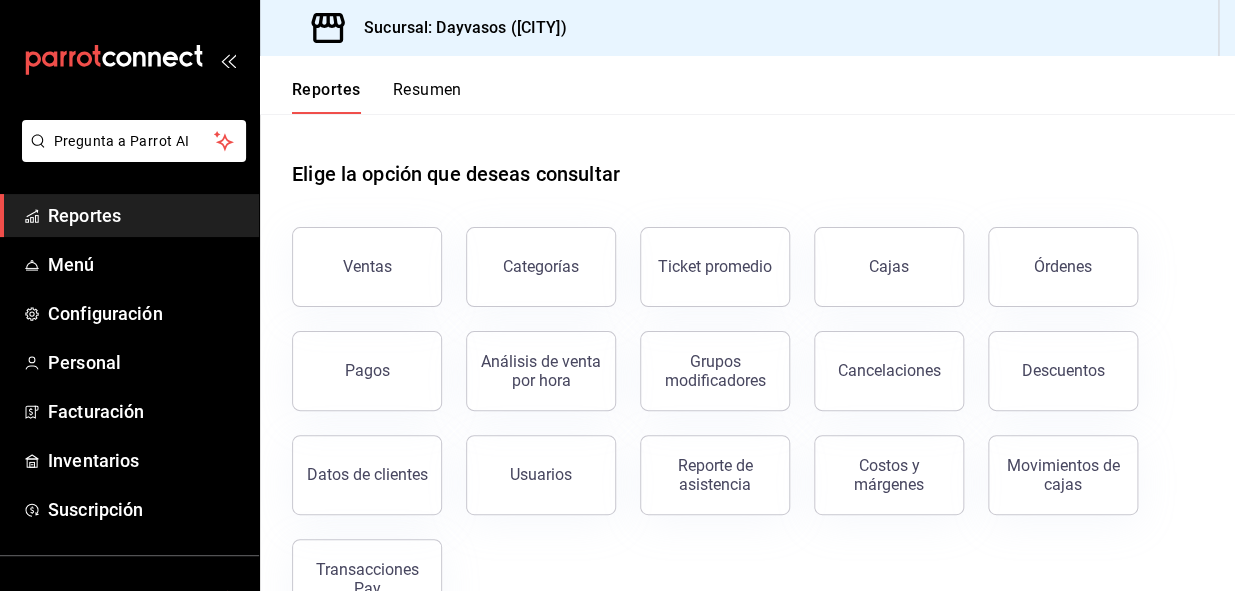 click on "Cancelaciones" at bounding box center (889, 370) 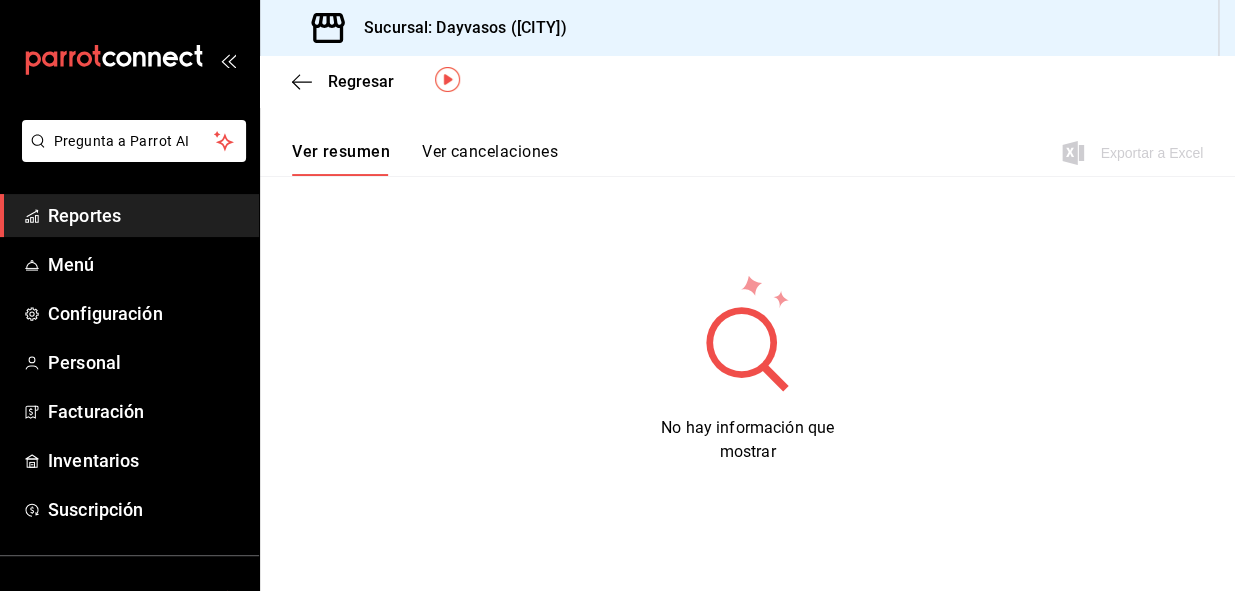 scroll, scrollTop: 0, scrollLeft: 0, axis: both 